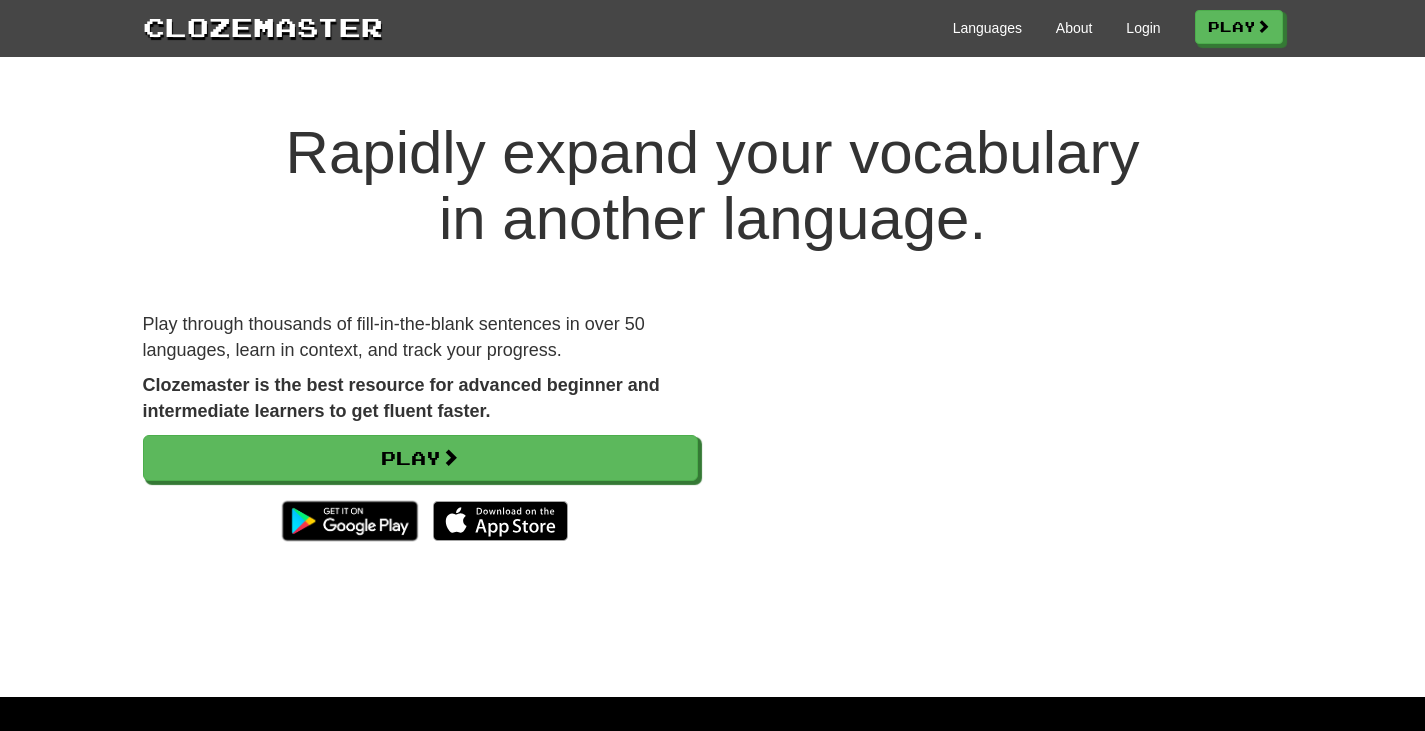 scroll, scrollTop: 0, scrollLeft: 0, axis: both 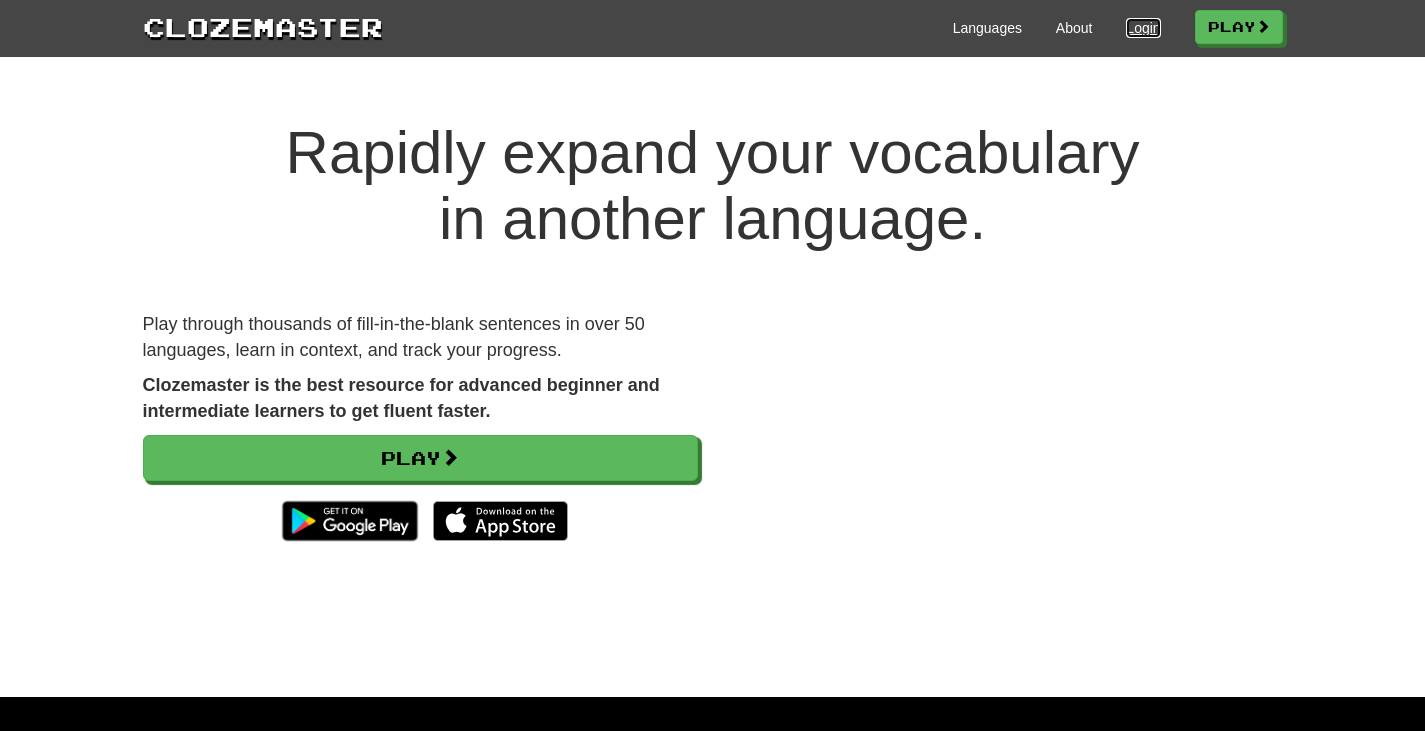 click on "Login" at bounding box center [1143, 28] 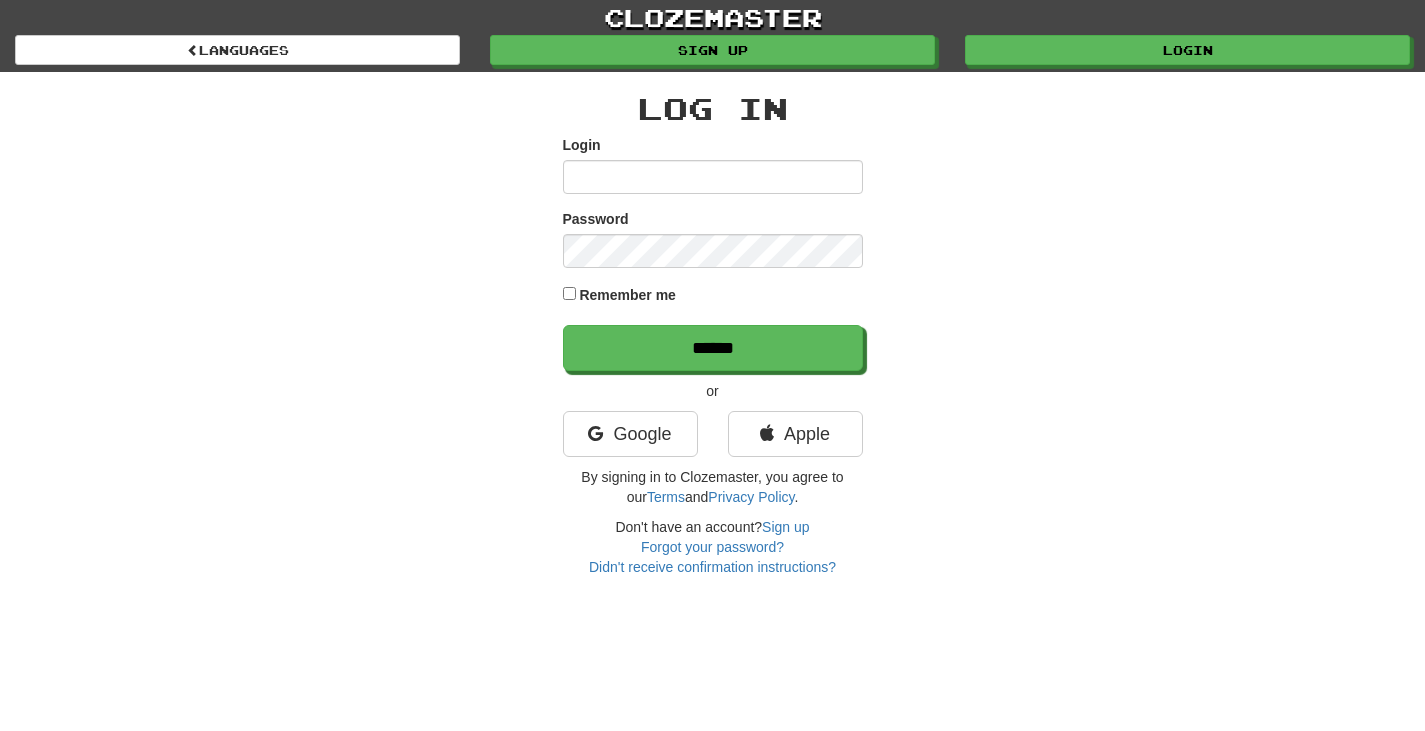 scroll, scrollTop: 0, scrollLeft: 0, axis: both 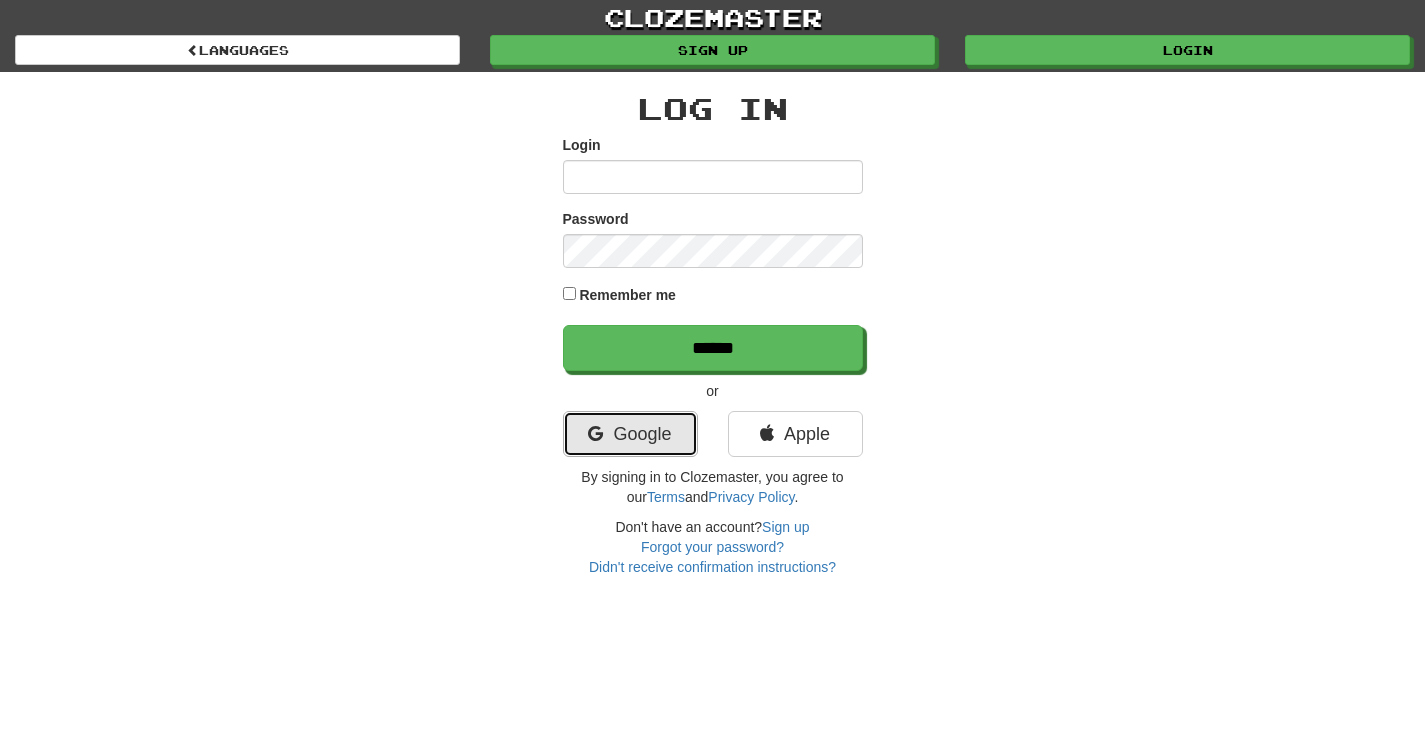 click on "Google" at bounding box center [630, 434] 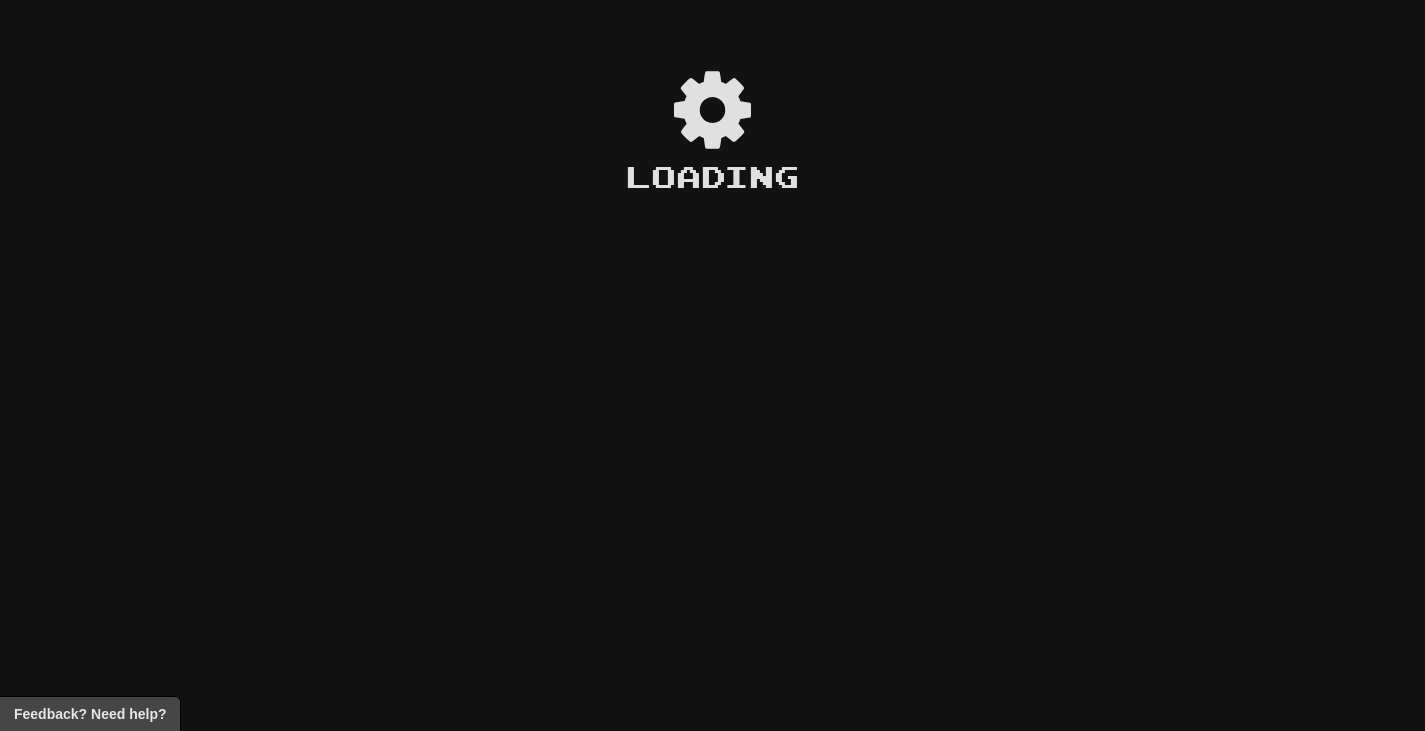 scroll, scrollTop: 0, scrollLeft: 0, axis: both 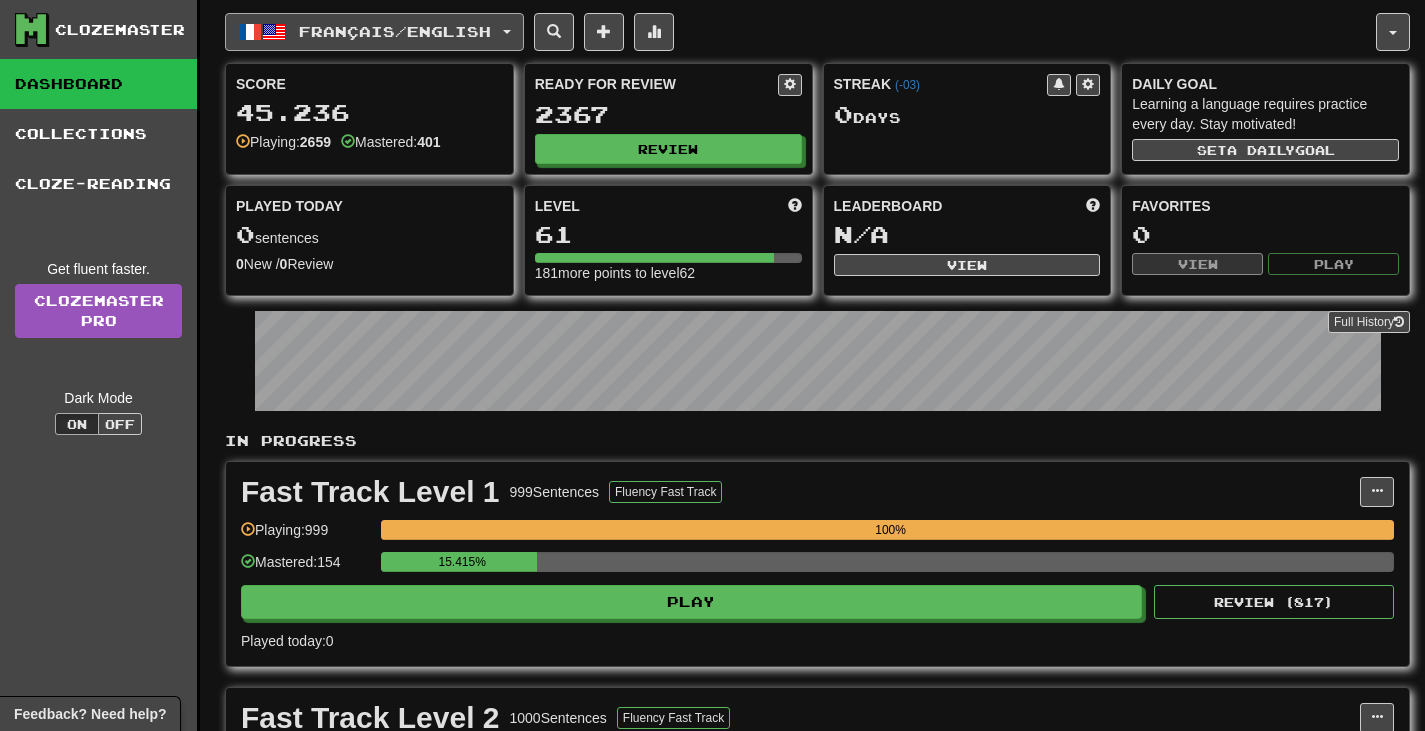 click on "Français  /  English" at bounding box center [374, 32] 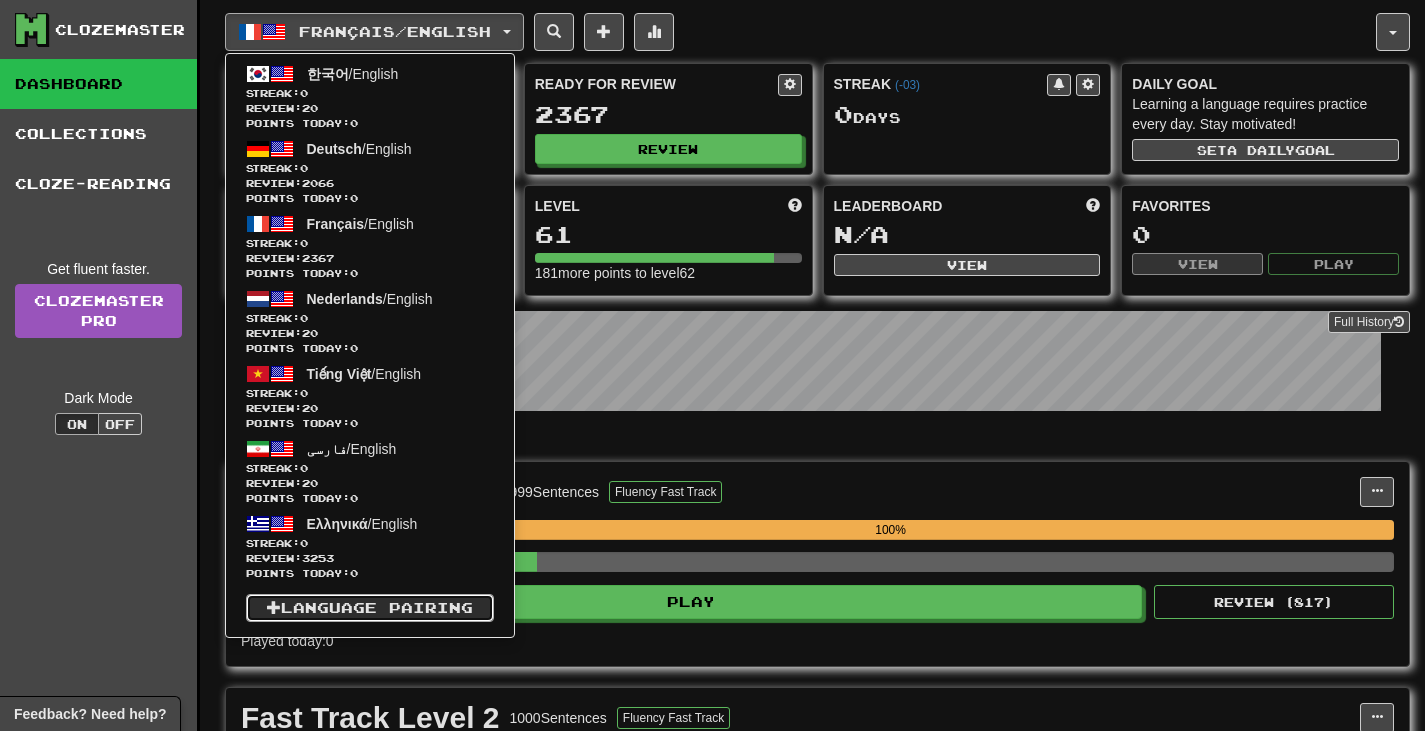 click on "Language Pairing" at bounding box center (370, 608) 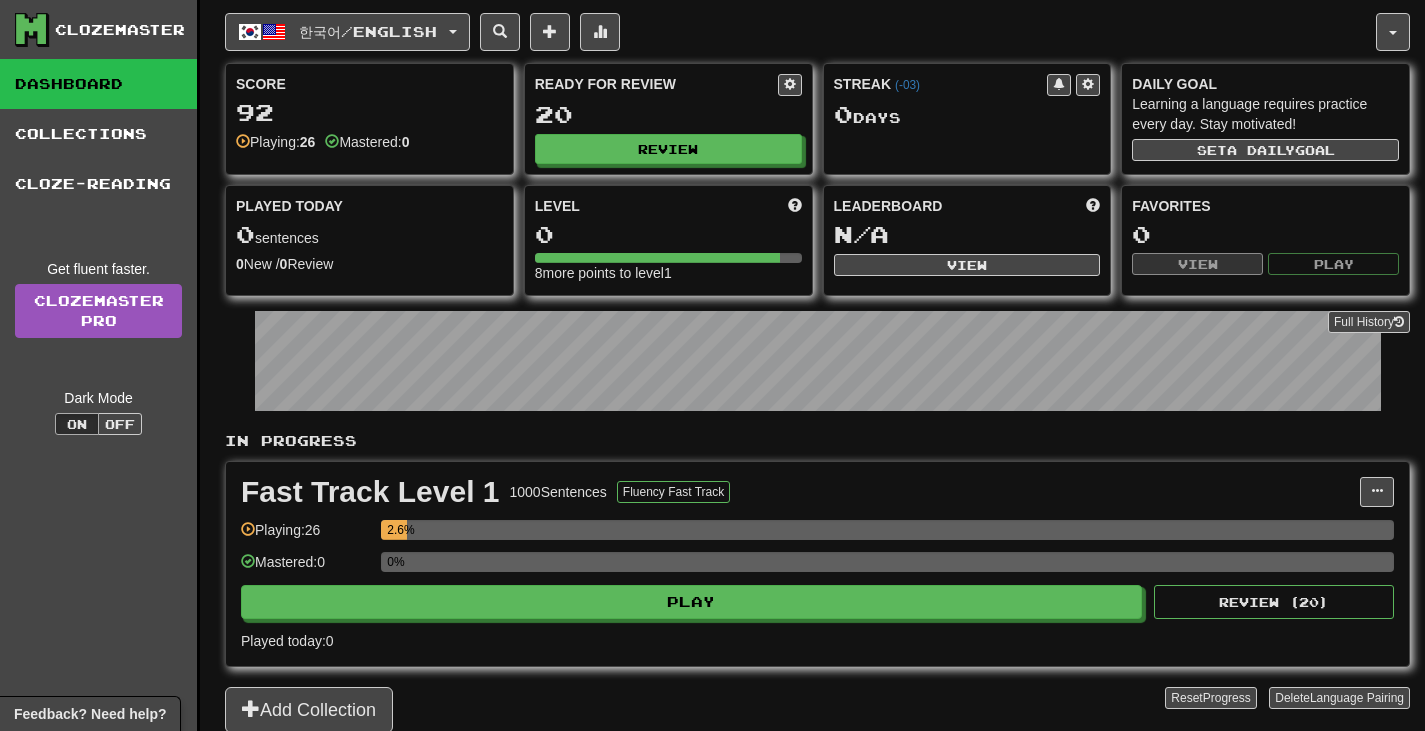 scroll, scrollTop: 300, scrollLeft: 0, axis: vertical 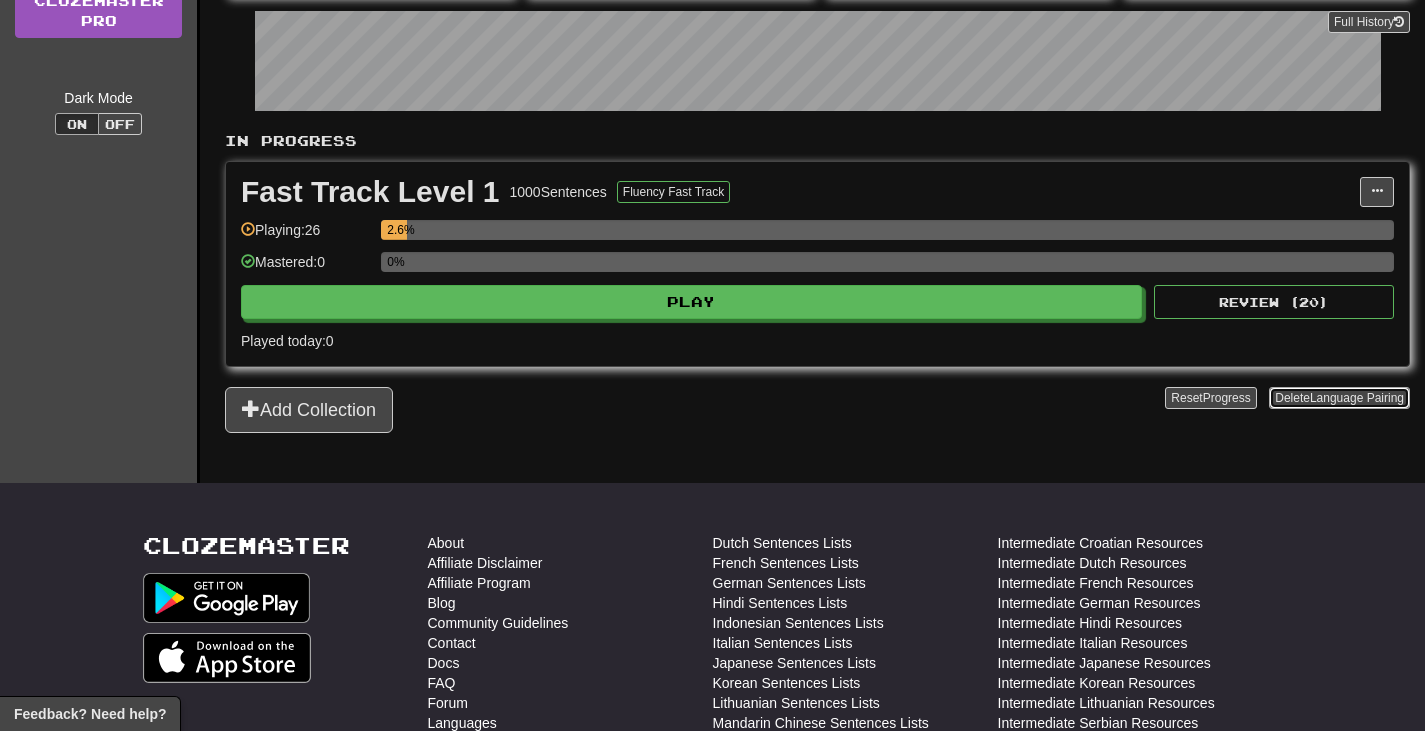 click on "Language Pairing" at bounding box center (1357, 398) 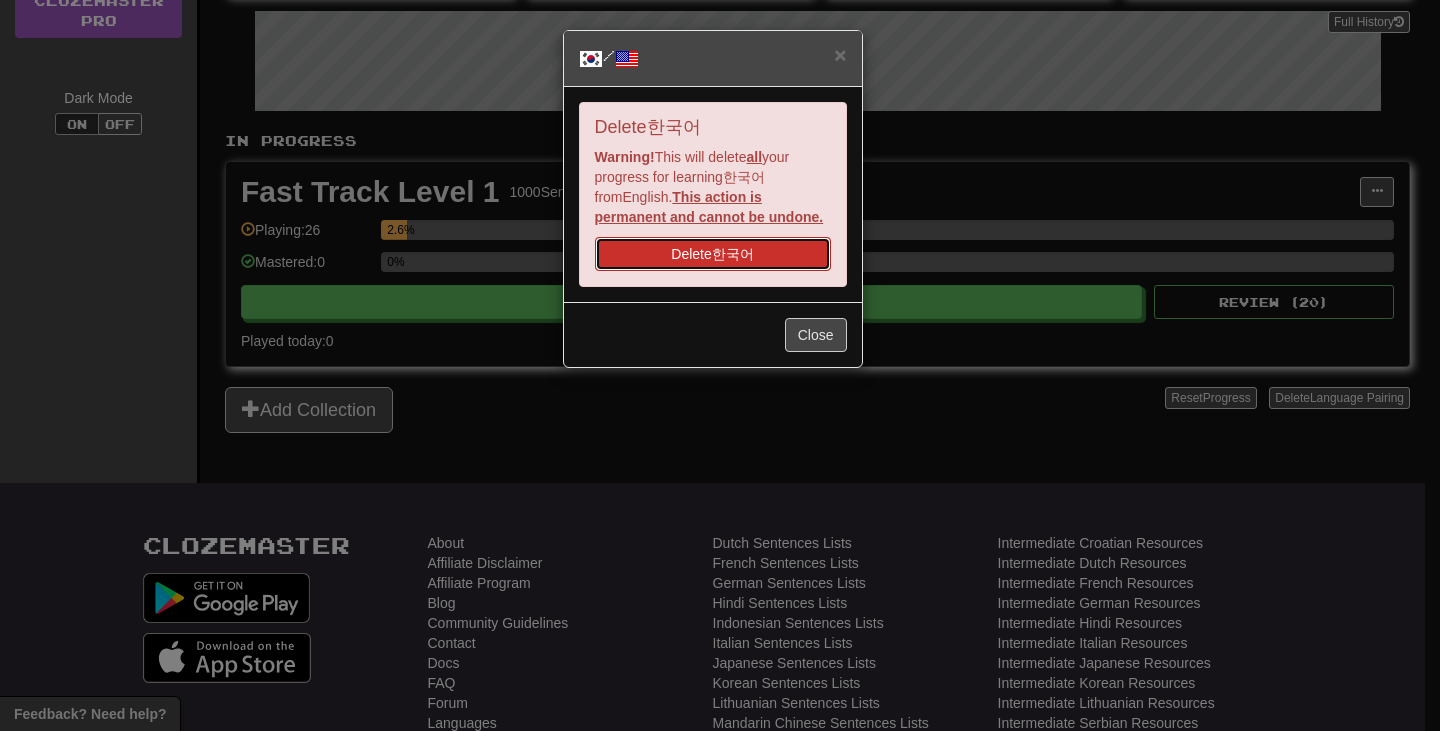 click on "Delete  한국어" at bounding box center (713, 254) 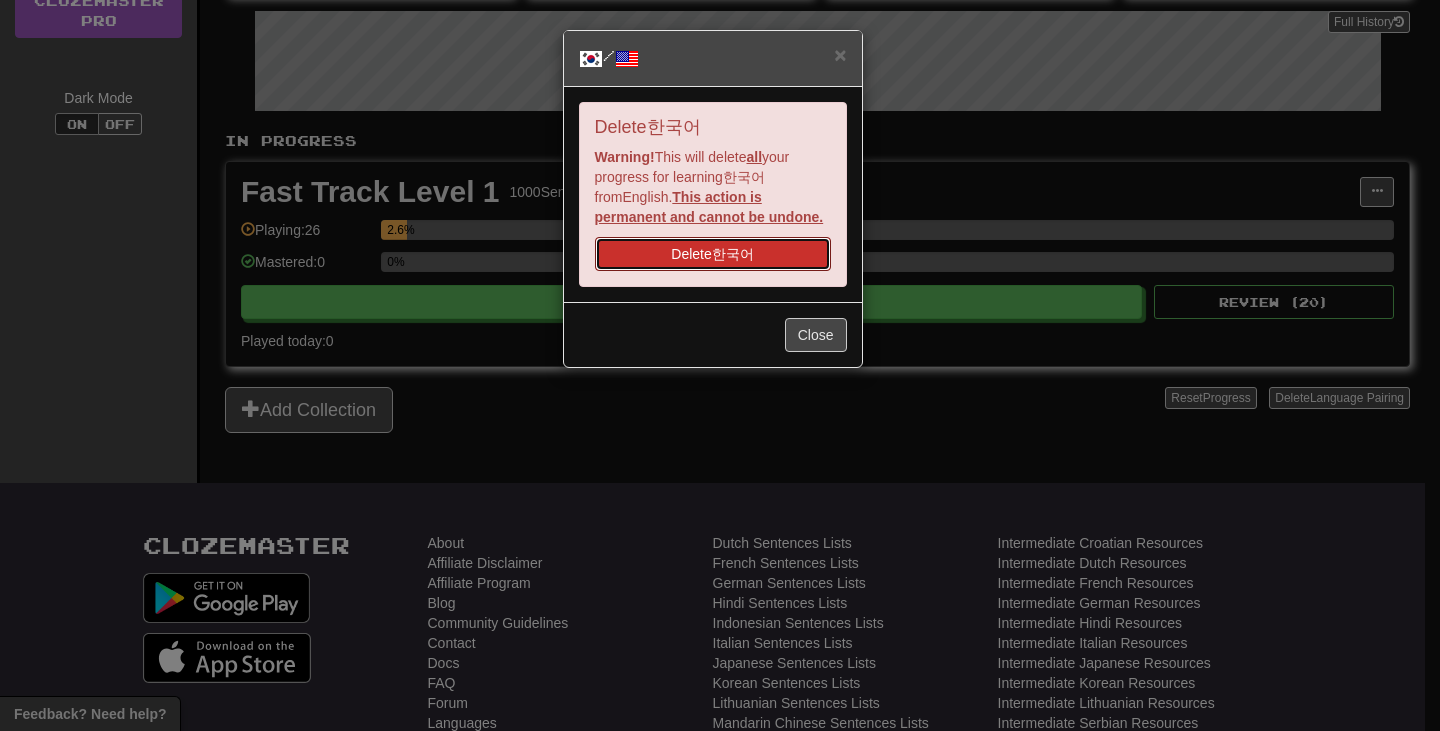 click on "Delete  한국어" at bounding box center [713, 254] 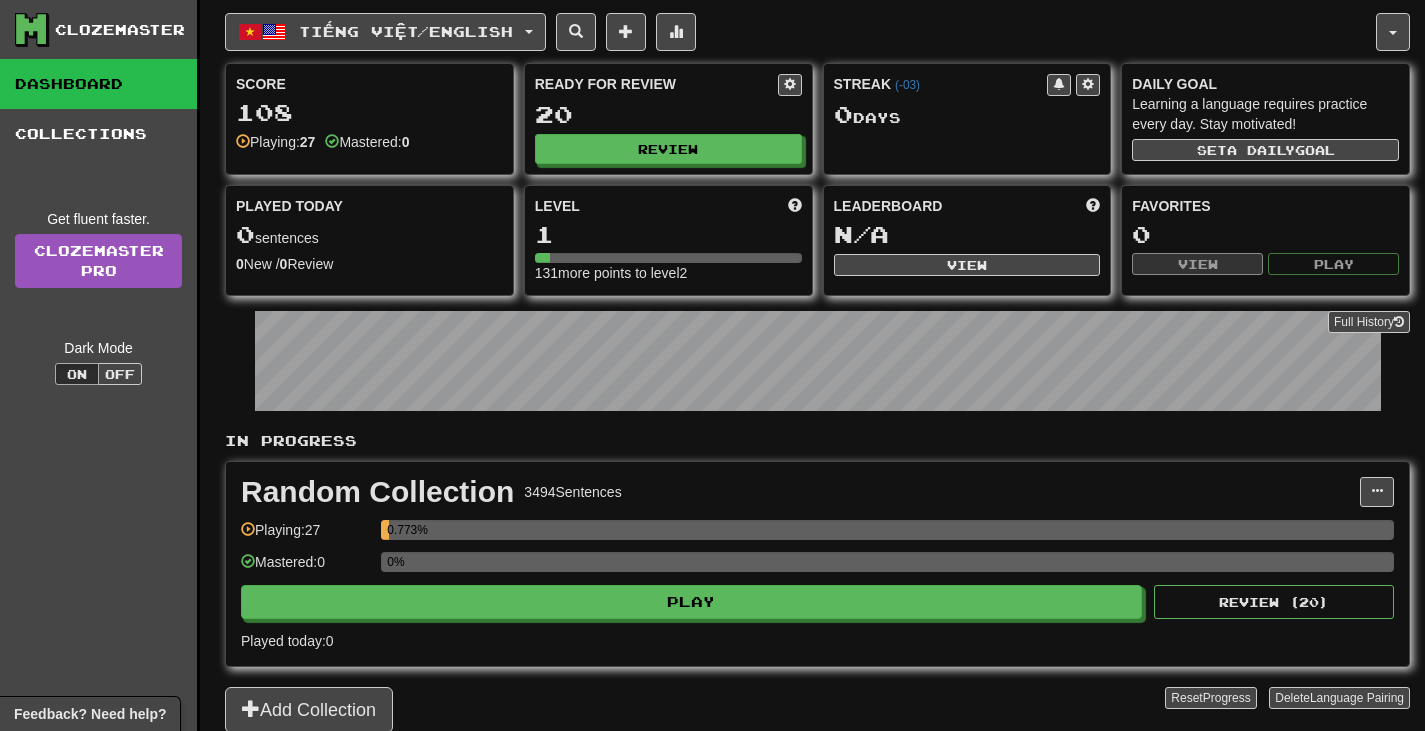 scroll, scrollTop: 300, scrollLeft: 0, axis: vertical 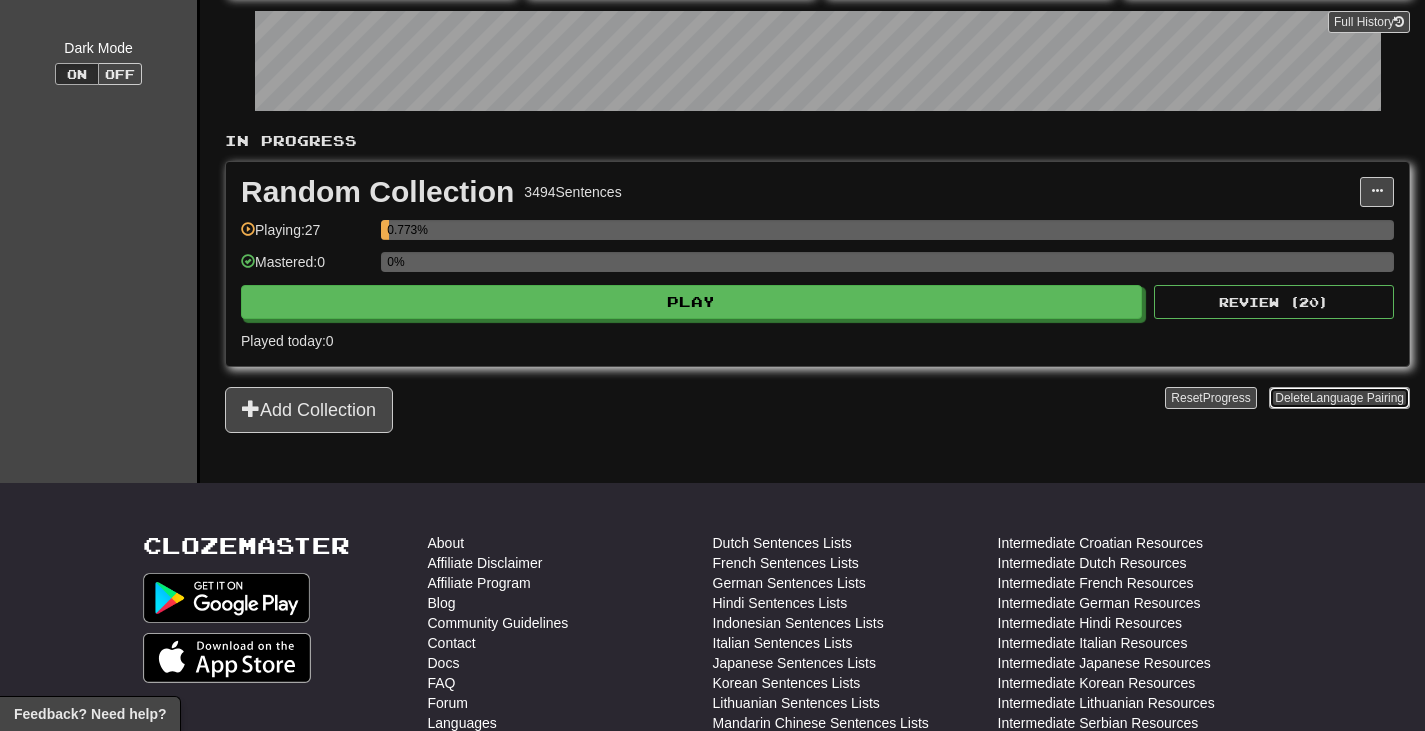 click on "Language Pairing" at bounding box center [1357, 398] 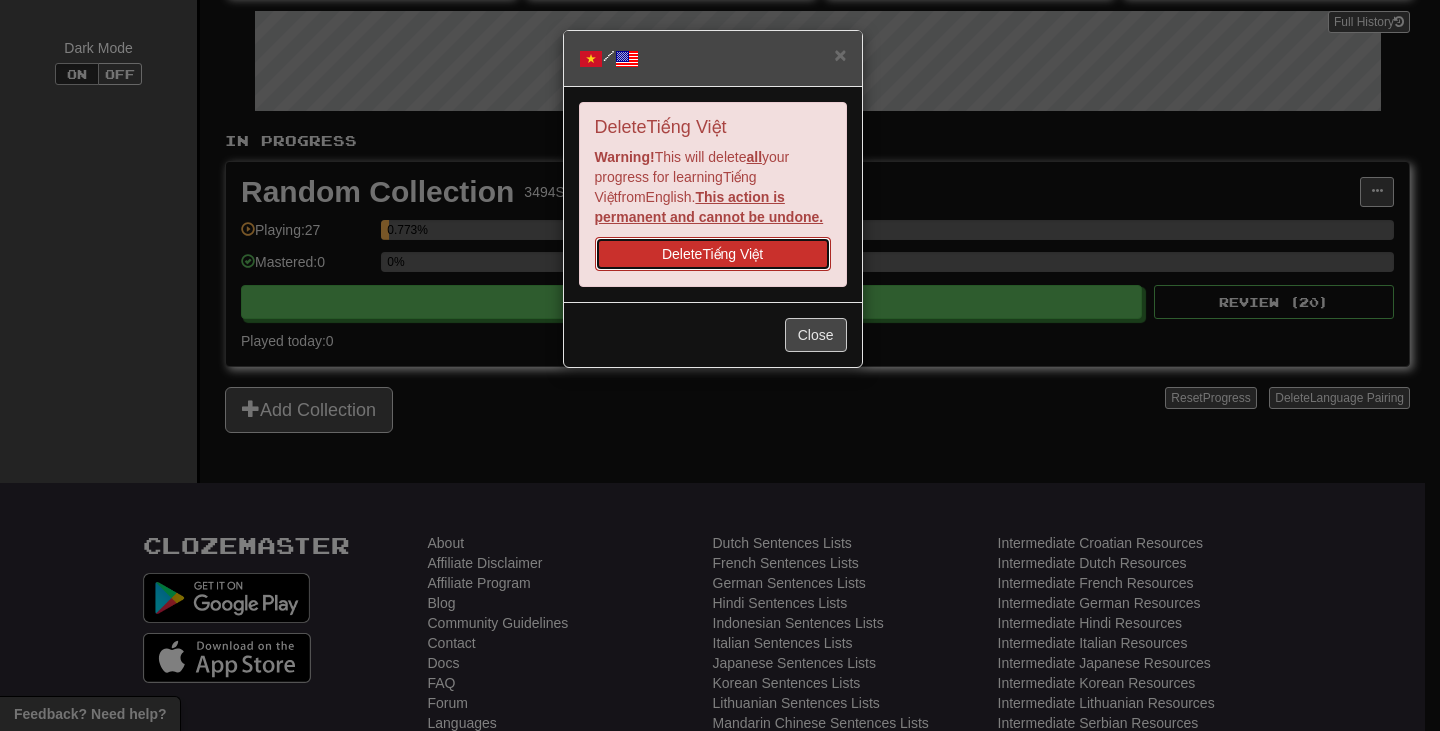 click on "Delete  Tiếng Việt" at bounding box center [713, 254] 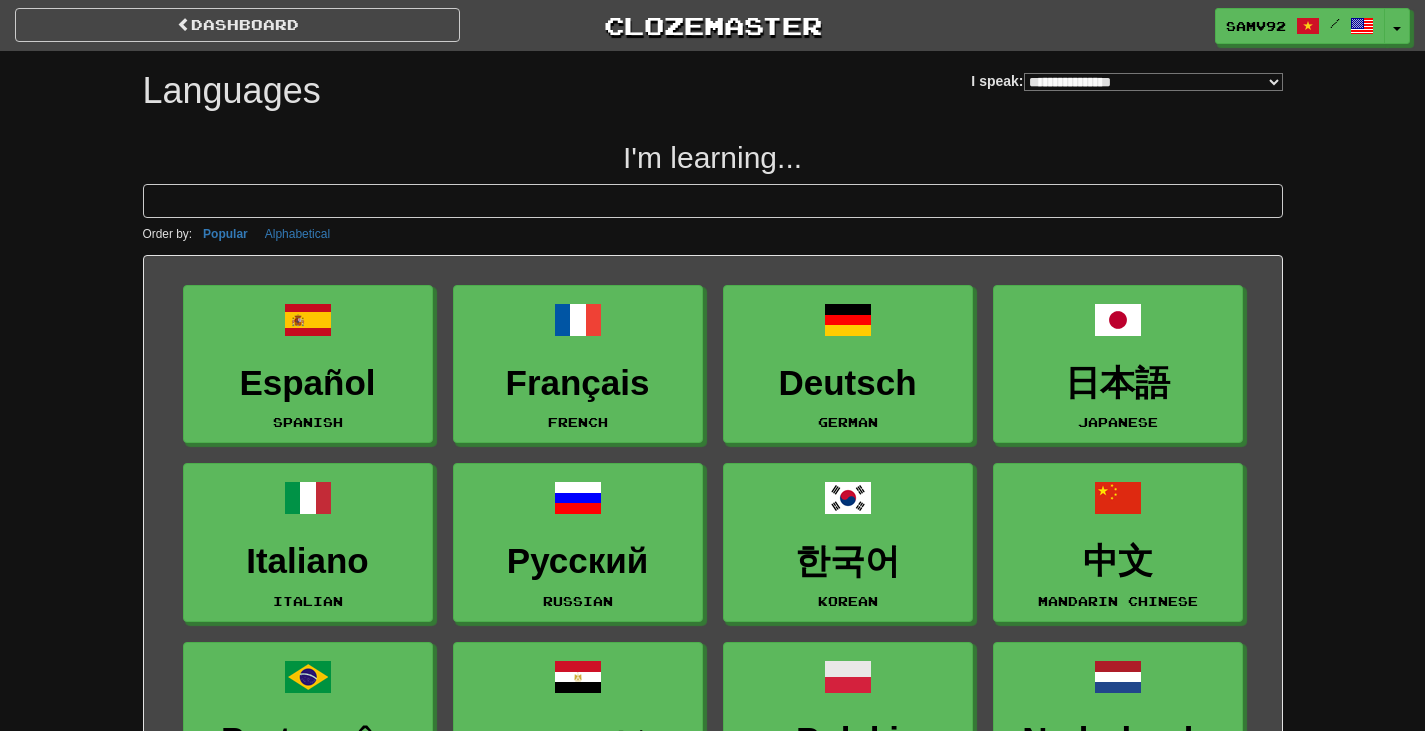 select on "*******" 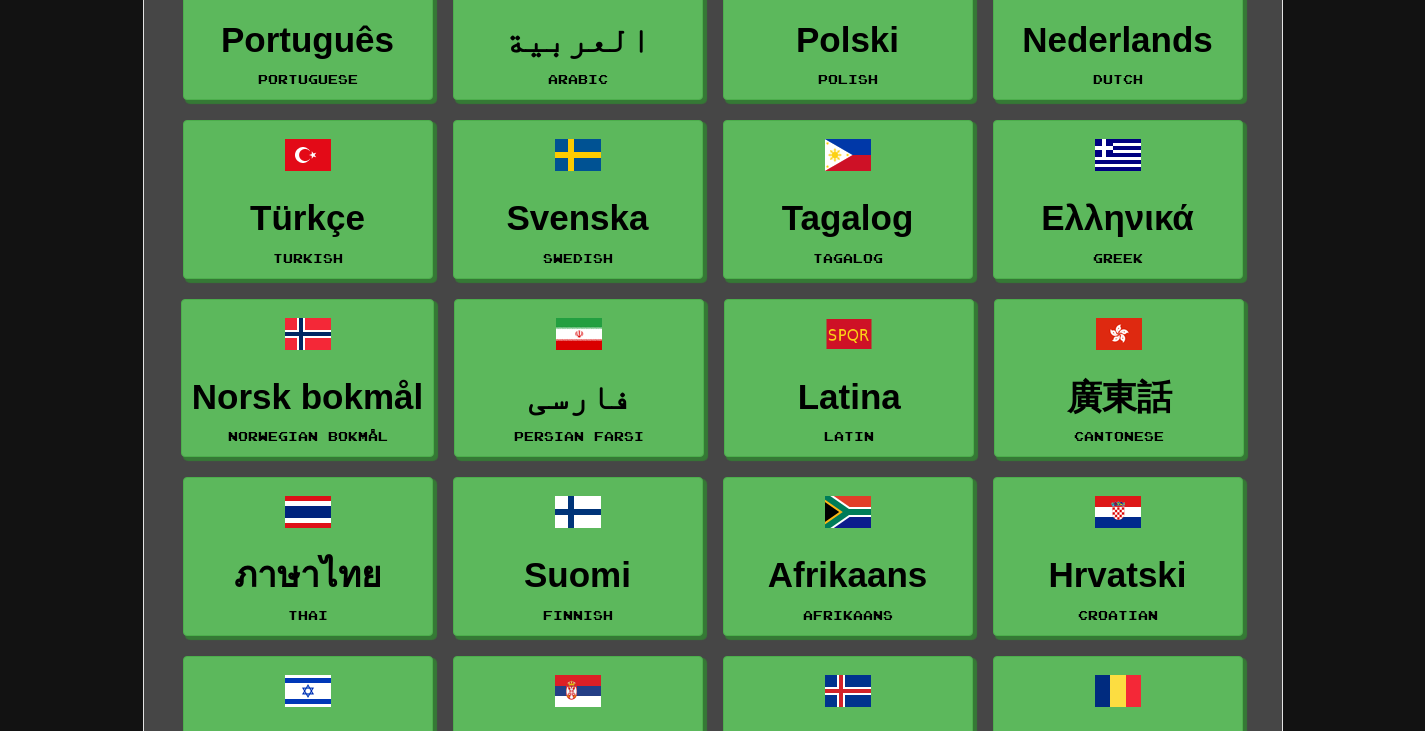 scroll, scrollTop: 900, scrollLeft: 0, axis: vertical 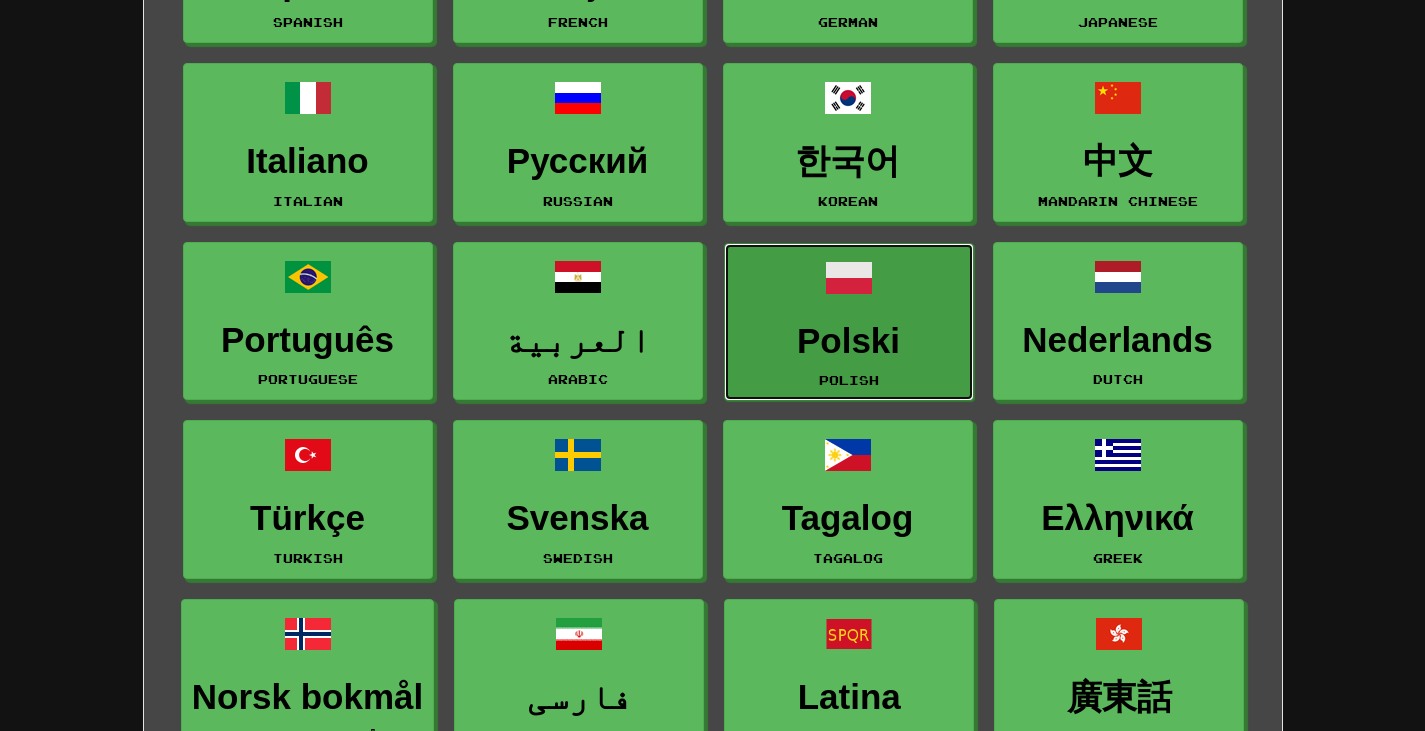 click on "Polski Polish" at bounding box center [849, 322] 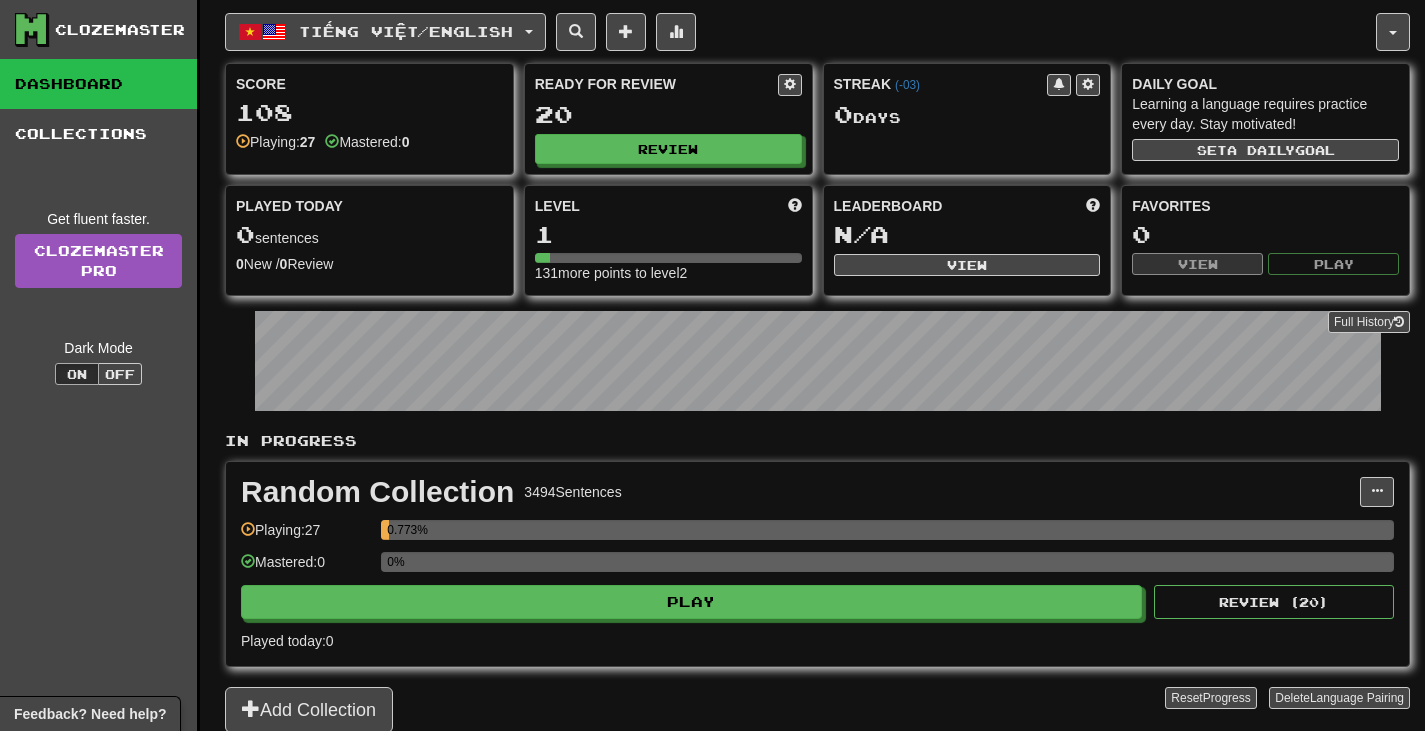 scroll, scrollTop: 0, scrollLeft: 0, axis: both 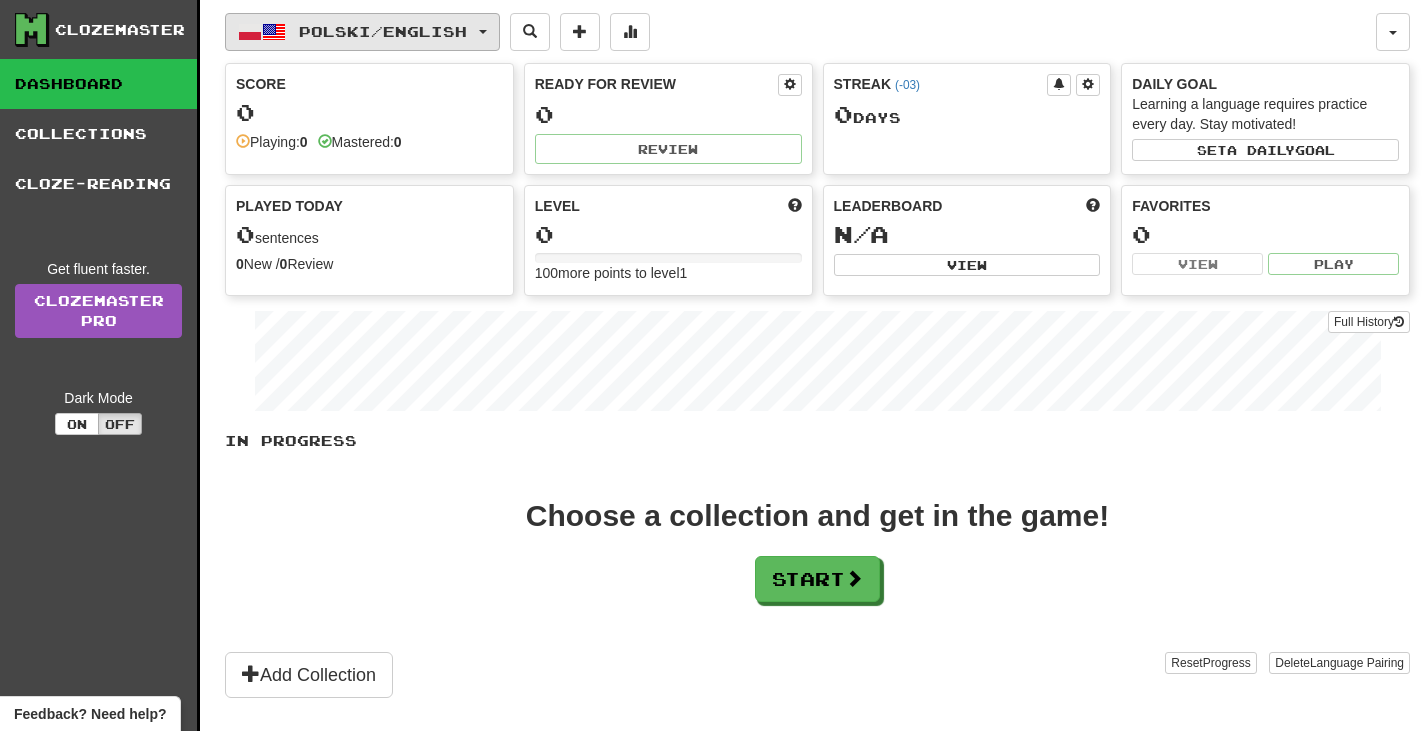click on "Polski  /  English" at bounding box center (362, 32) 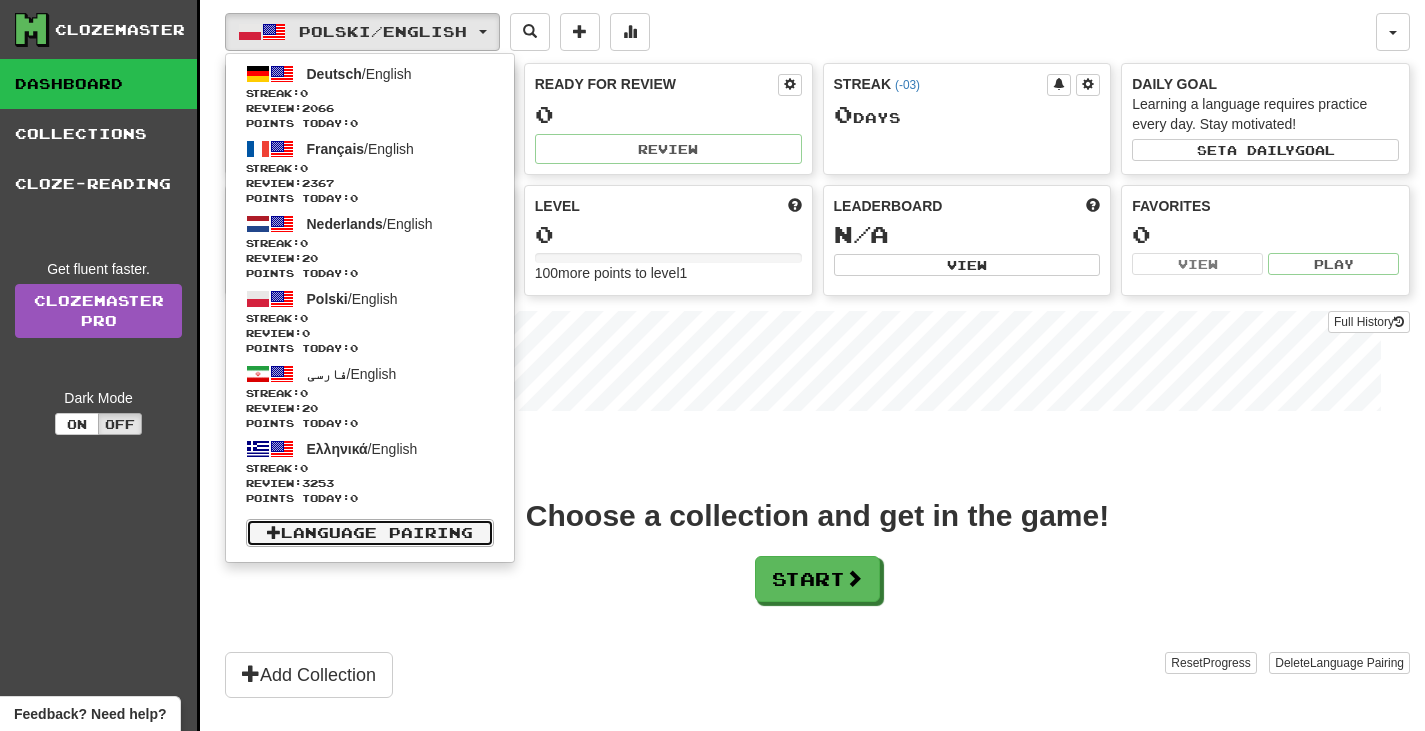 click on "Language Pairing" at bounding box center [370, 533] 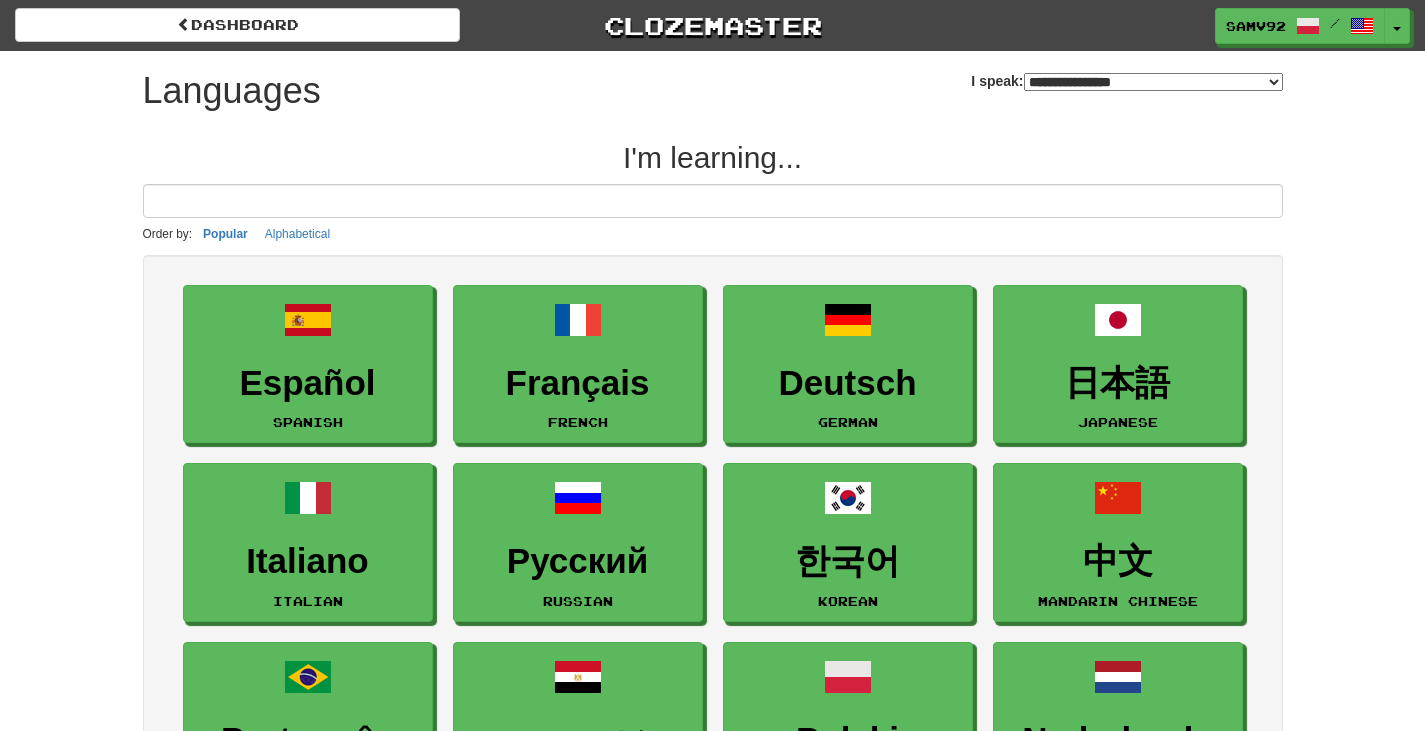 select on "*******" 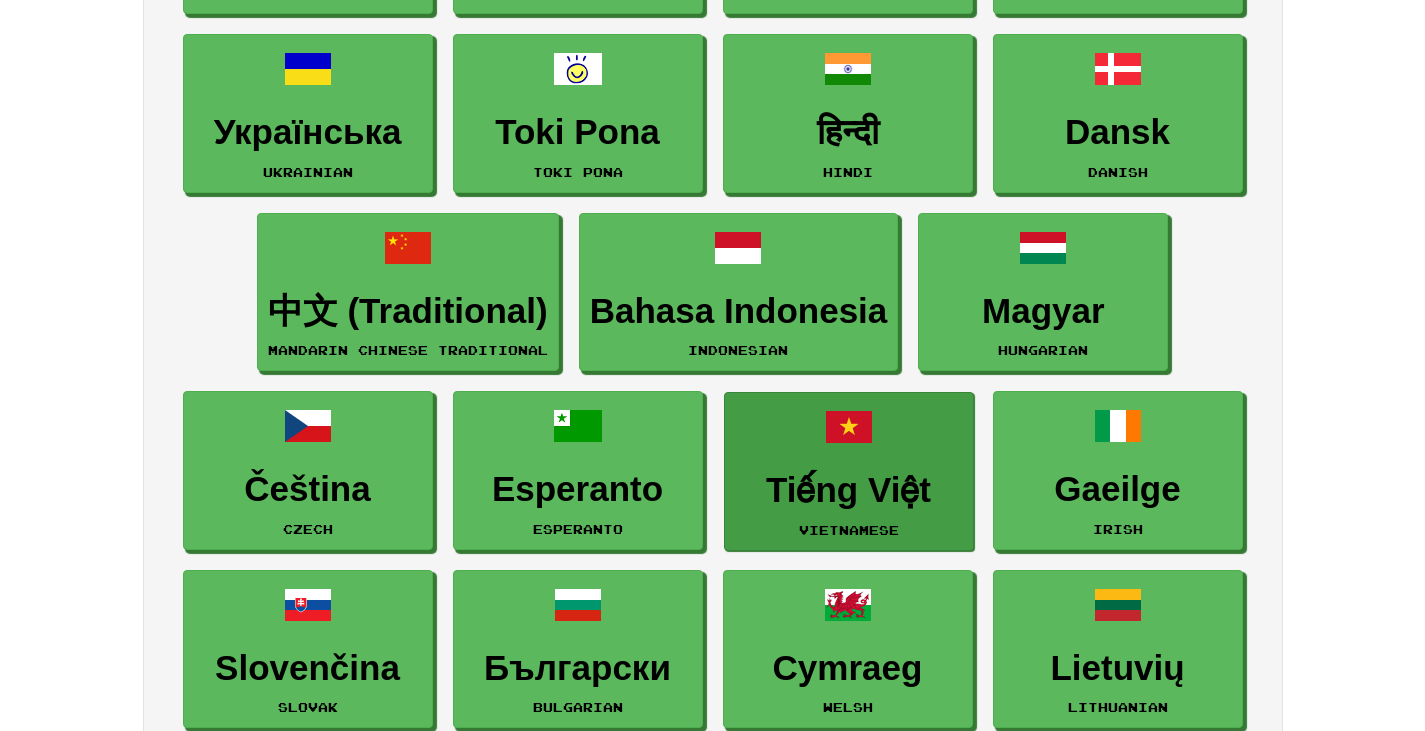 scroll, scrollTop: 1600, scrollLeft: 0, axis: vertical 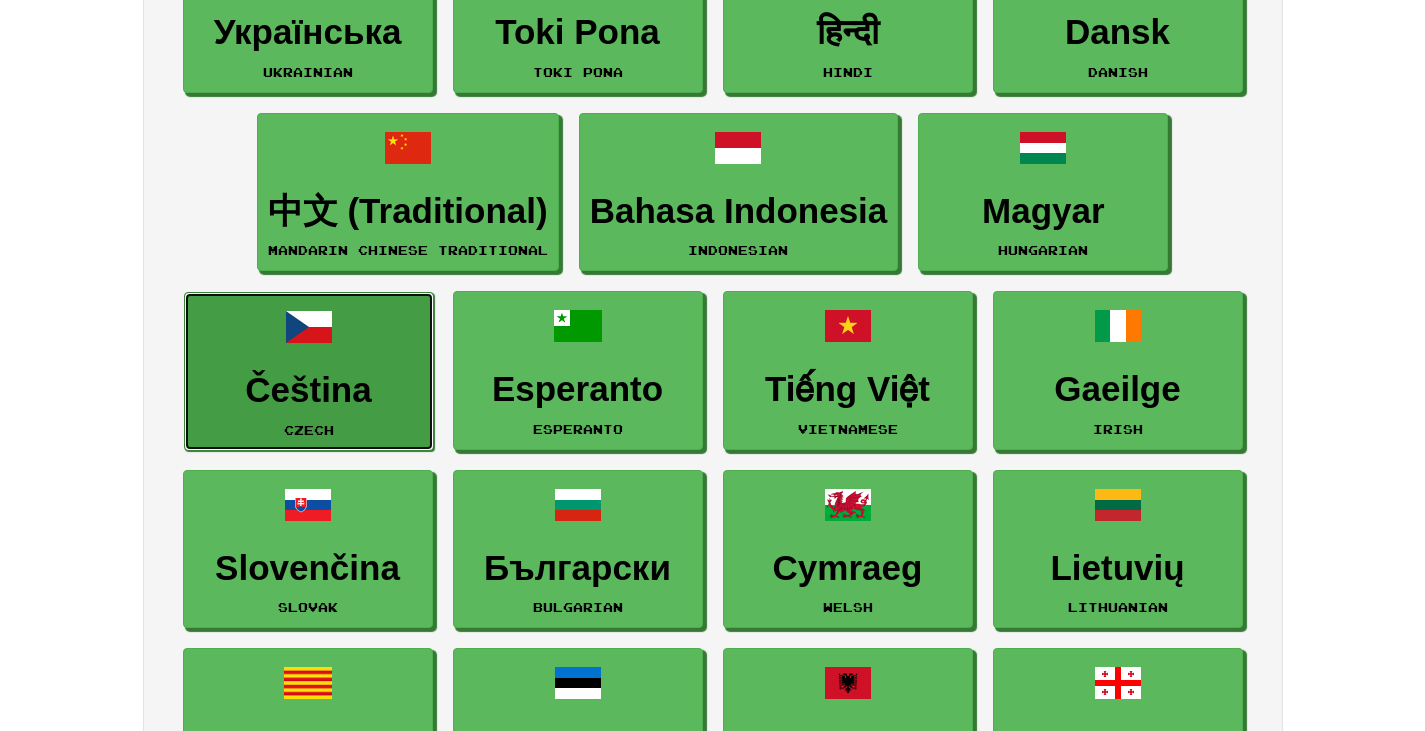 click at bounding box center [309, 327] 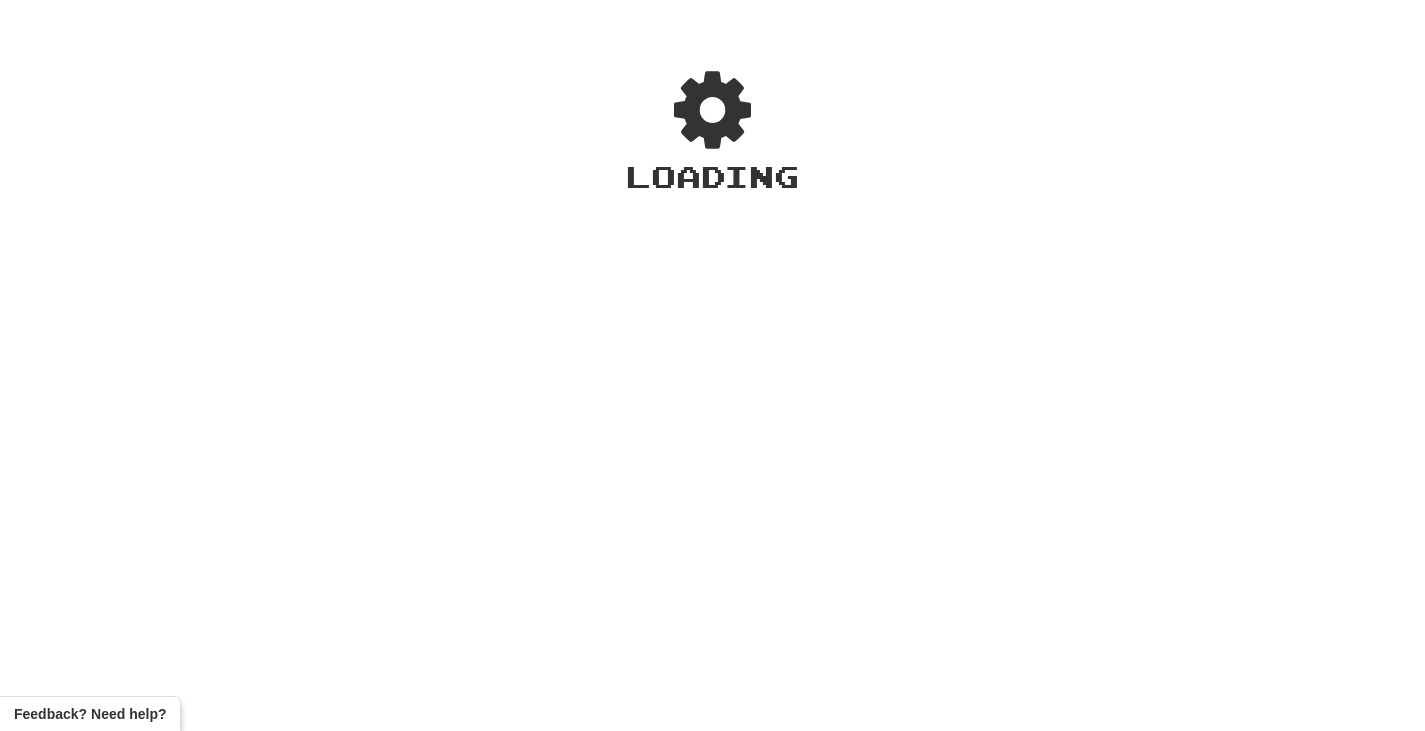 scroll, scrollTop: 0, scrollLeft: 0, axis: both 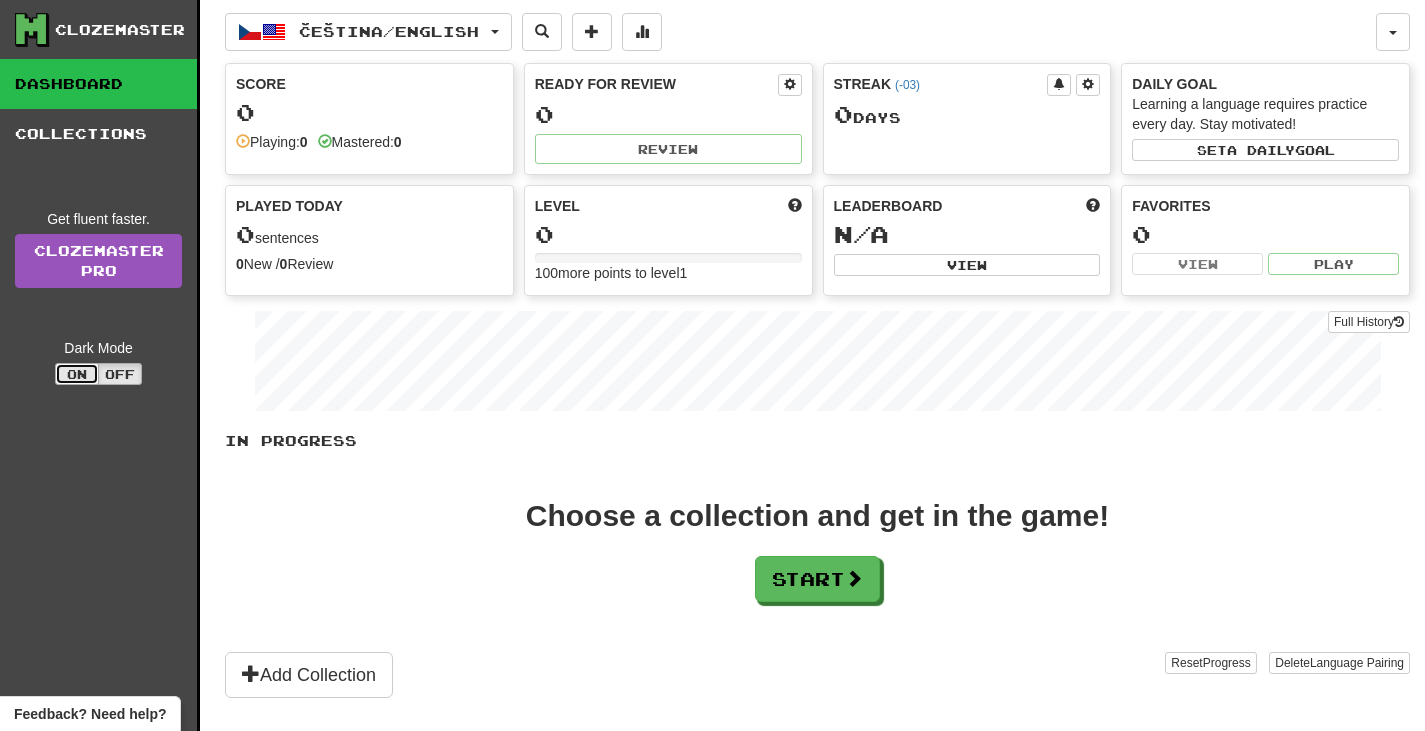 click on "On" at bounding box center (77, 374) 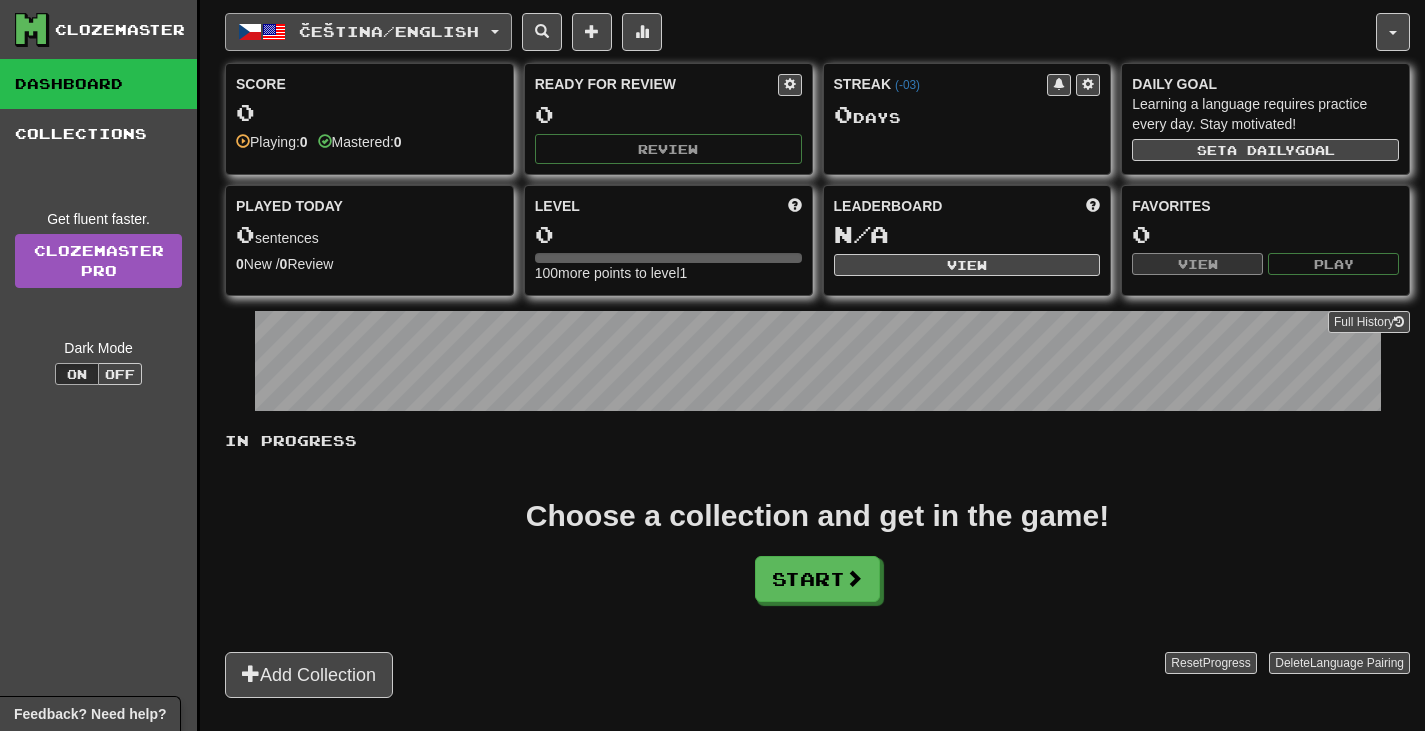 click on "Čeština  /  English" at bounding box center [368, 32] 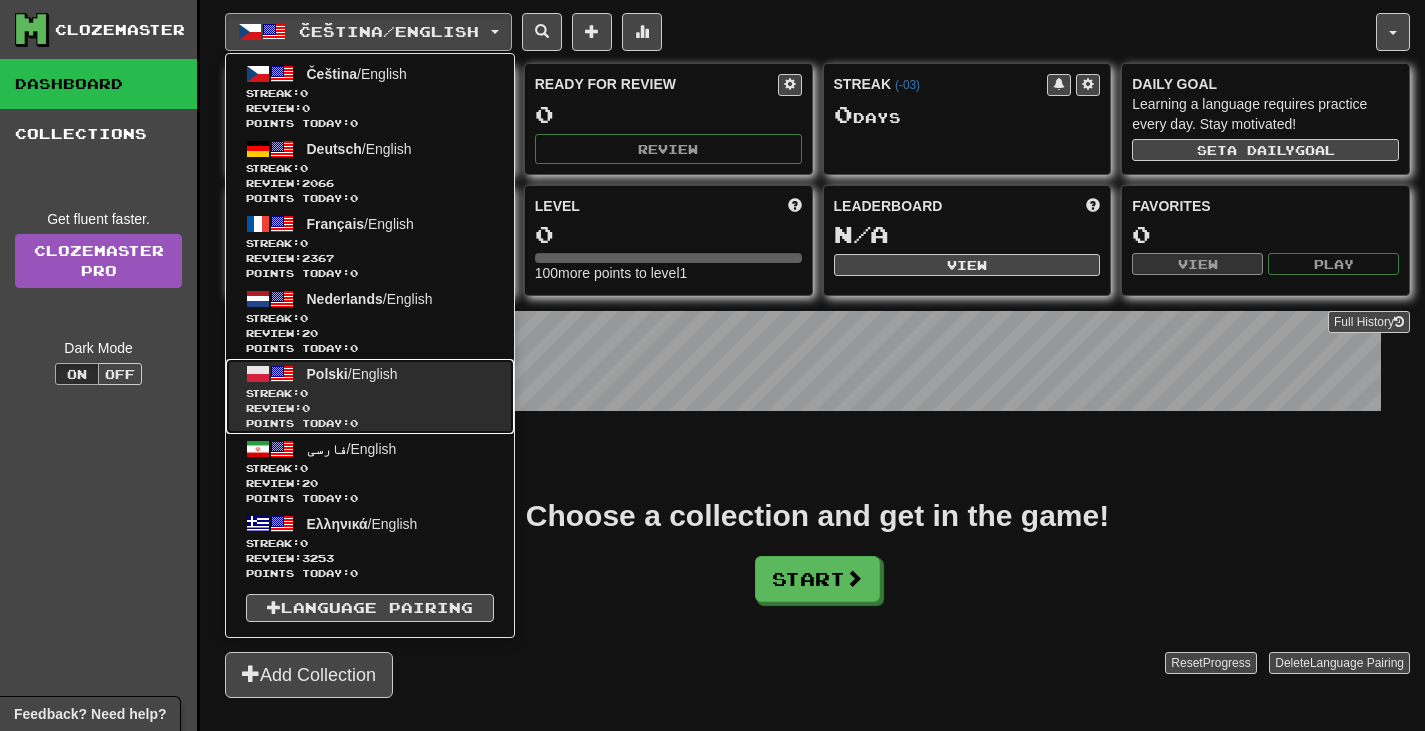 click on "Polski  /  English Streak:  0   Review:  0 Points today:  0" at bounding box center [370, 396] 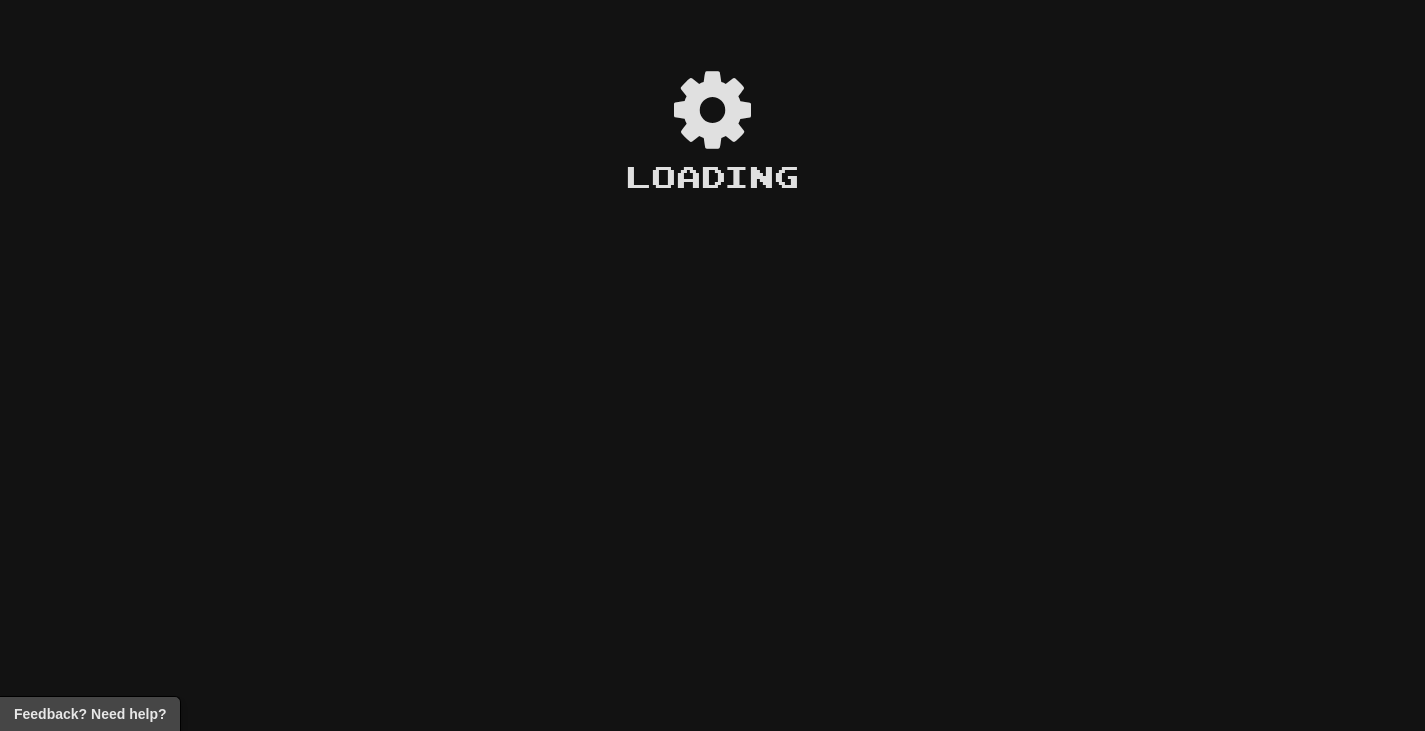 scroll, scrollTop: 0, scrollLeft: 0, axis: both 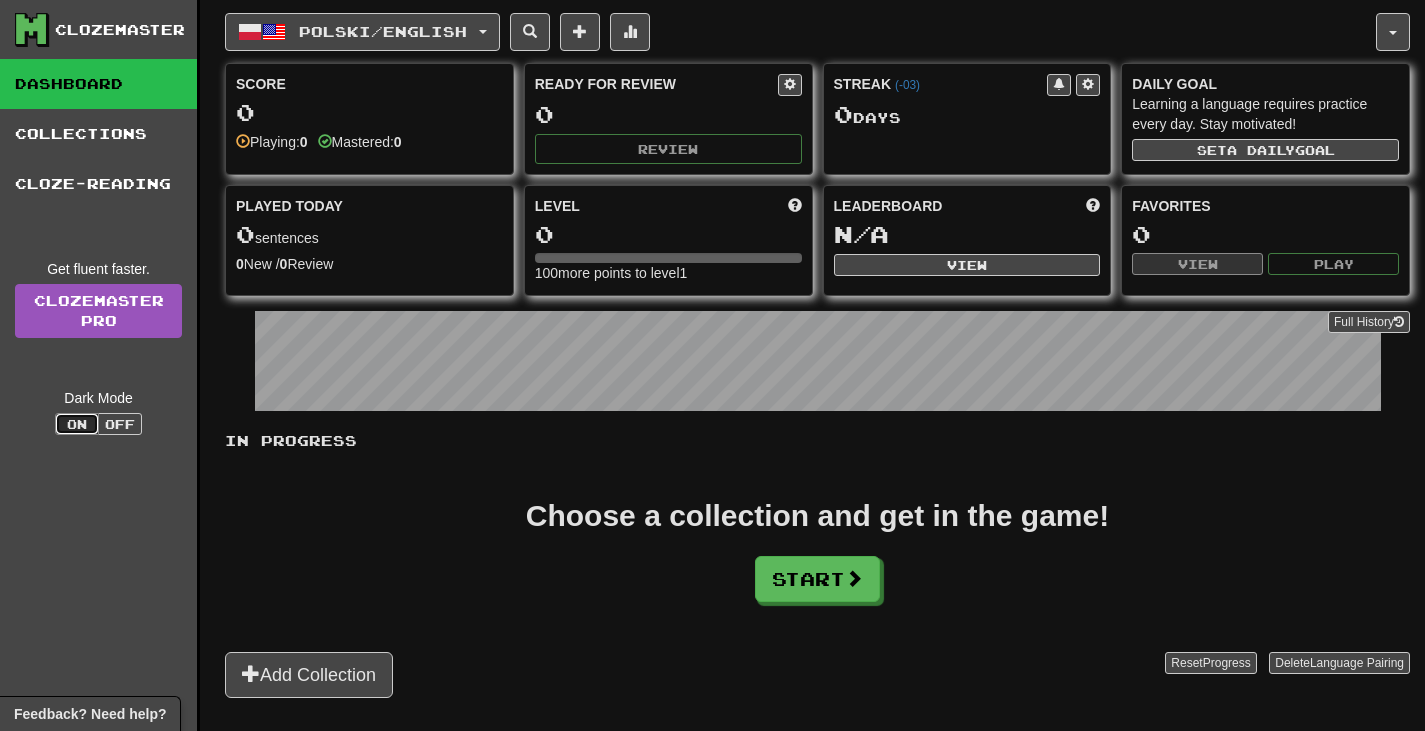 click on "On" 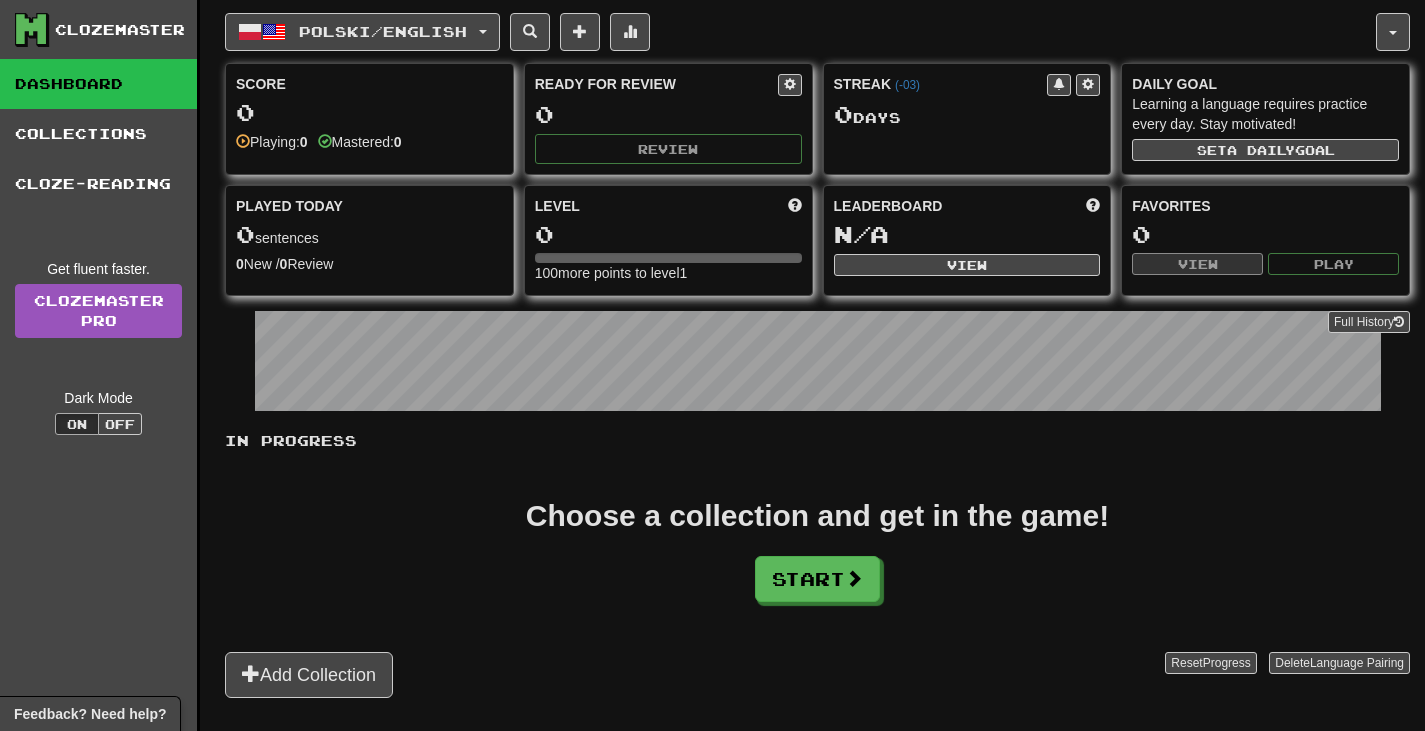 click on "In Progress Choose a collection and get in the game! Start   Add Collection Reset  Progress Delete  Language Pairing Dark Mode On Off" 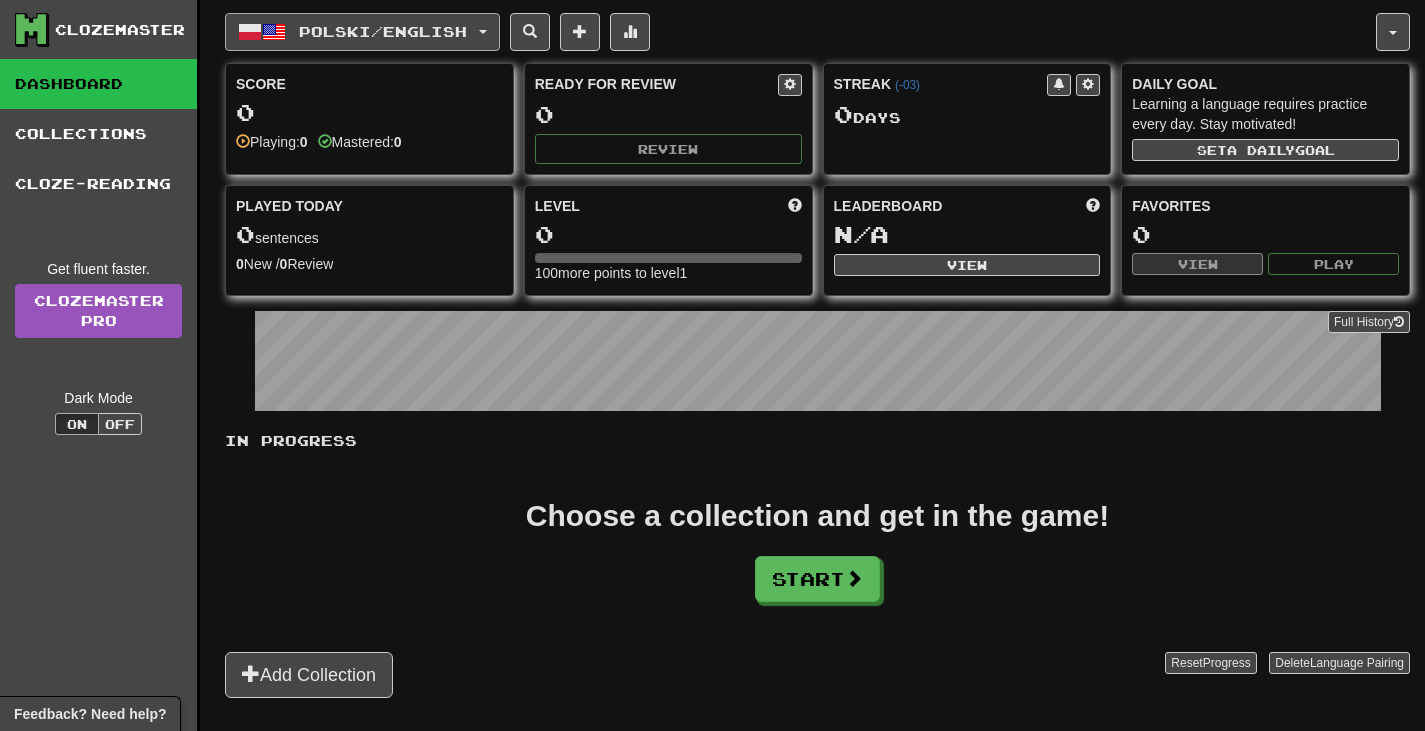 click on "Polski  /  English" 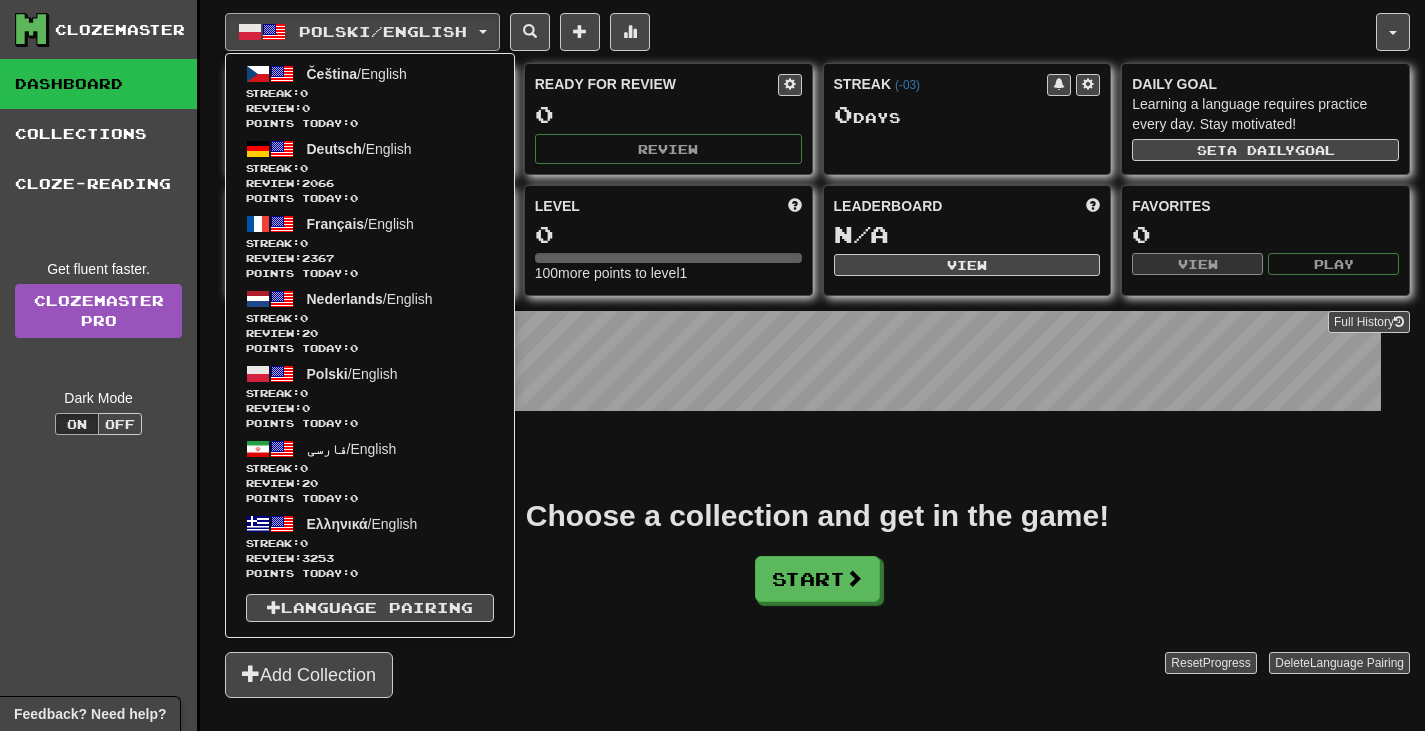 click on "In Progress" 